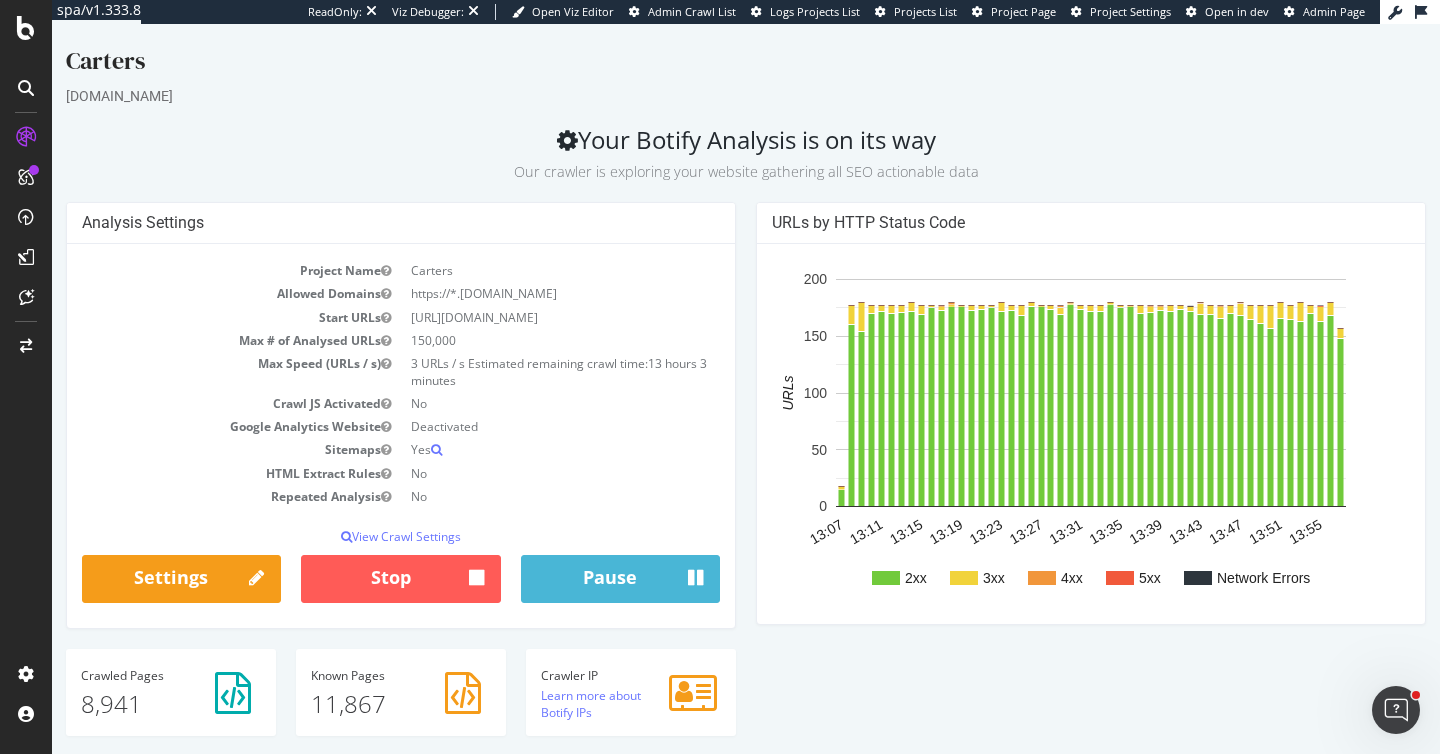 scroll, scrollTop: 0, scrollLeft: 0, axis: both 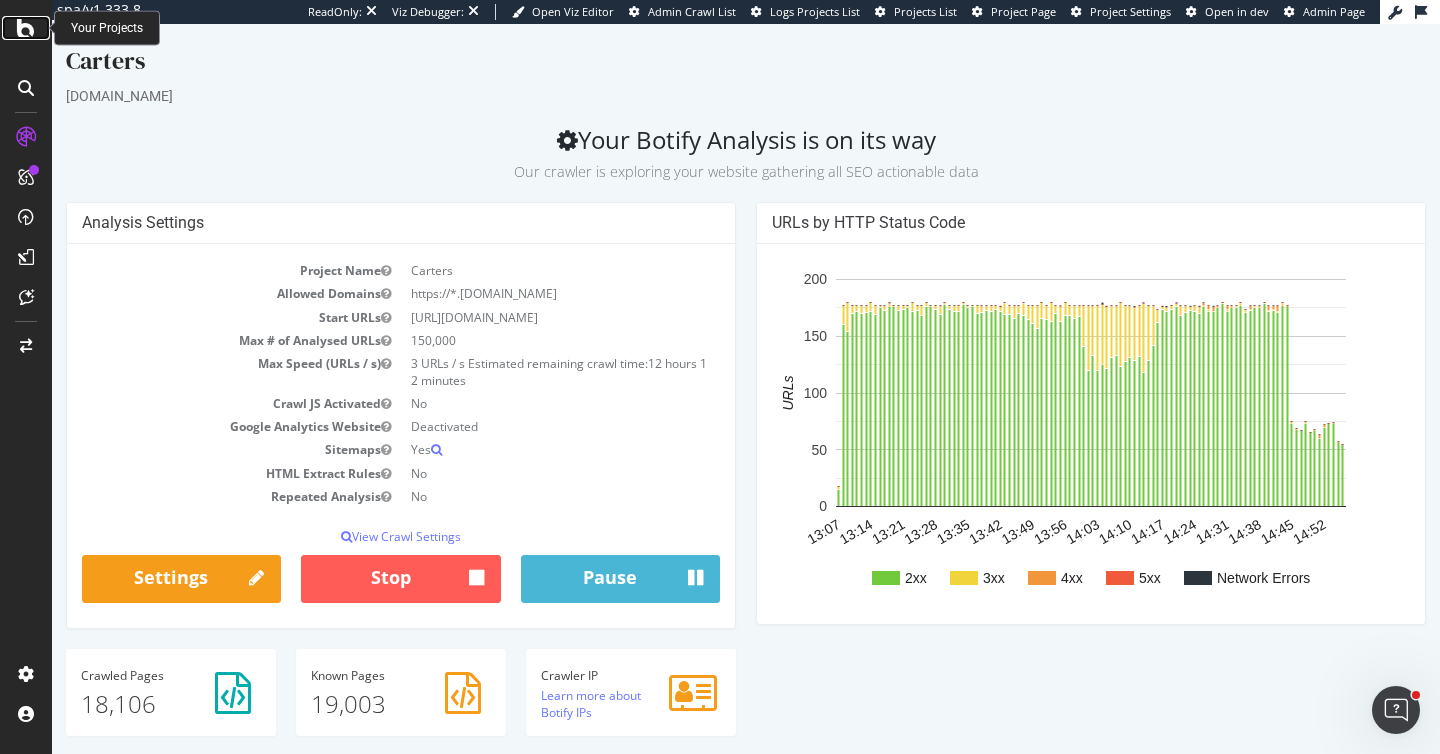 click at bounding box center (26, 28) 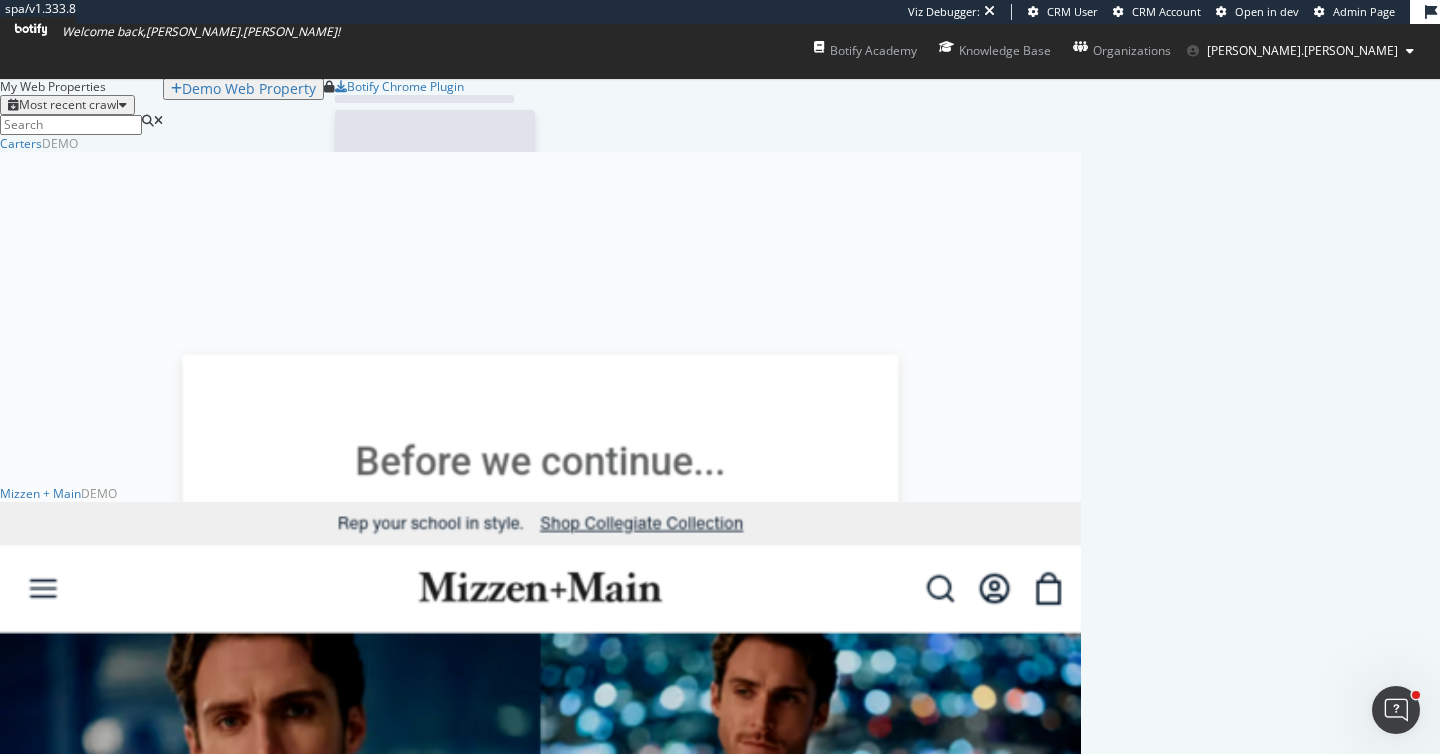 scroll, scrollTop: 1, scrollLeft: 1, axis: both 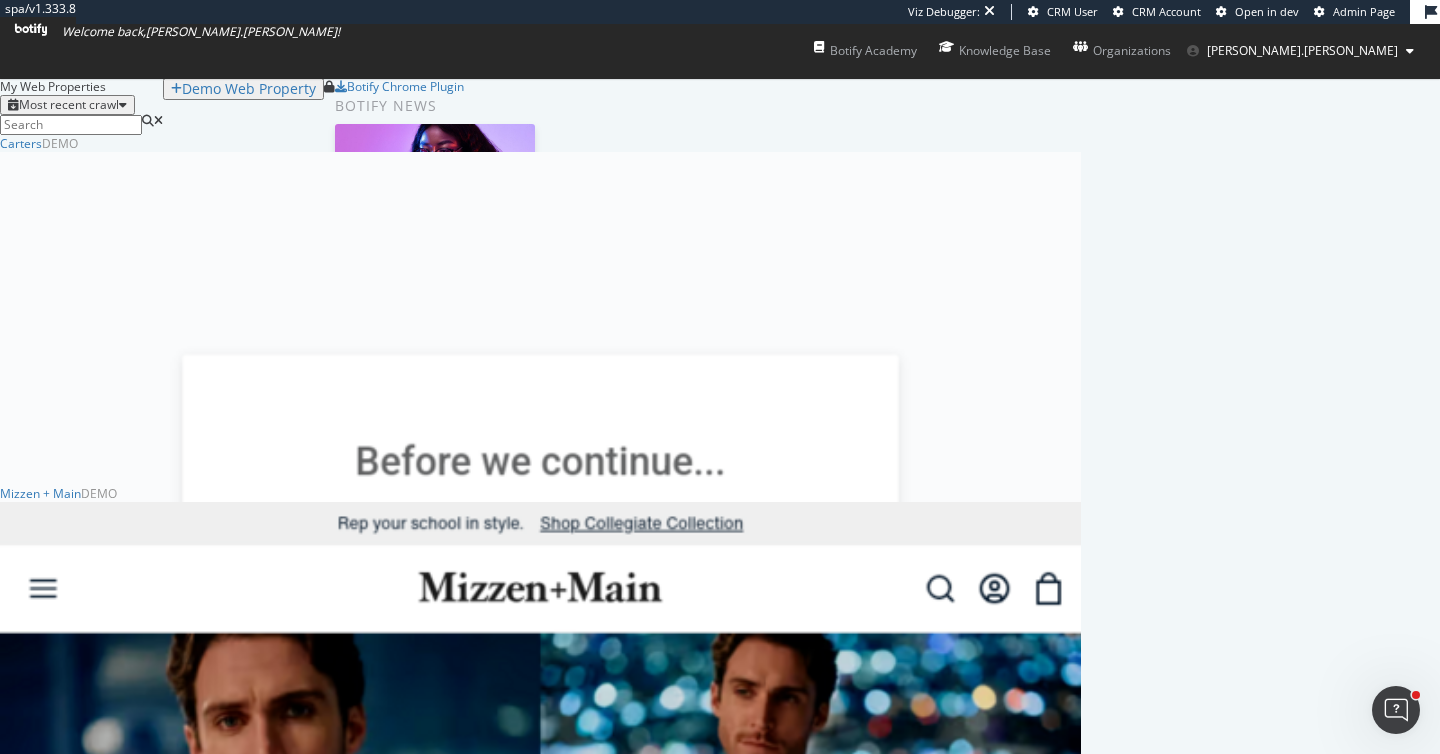 click on "SiteCrawler" at bounding box center (104, 2157) 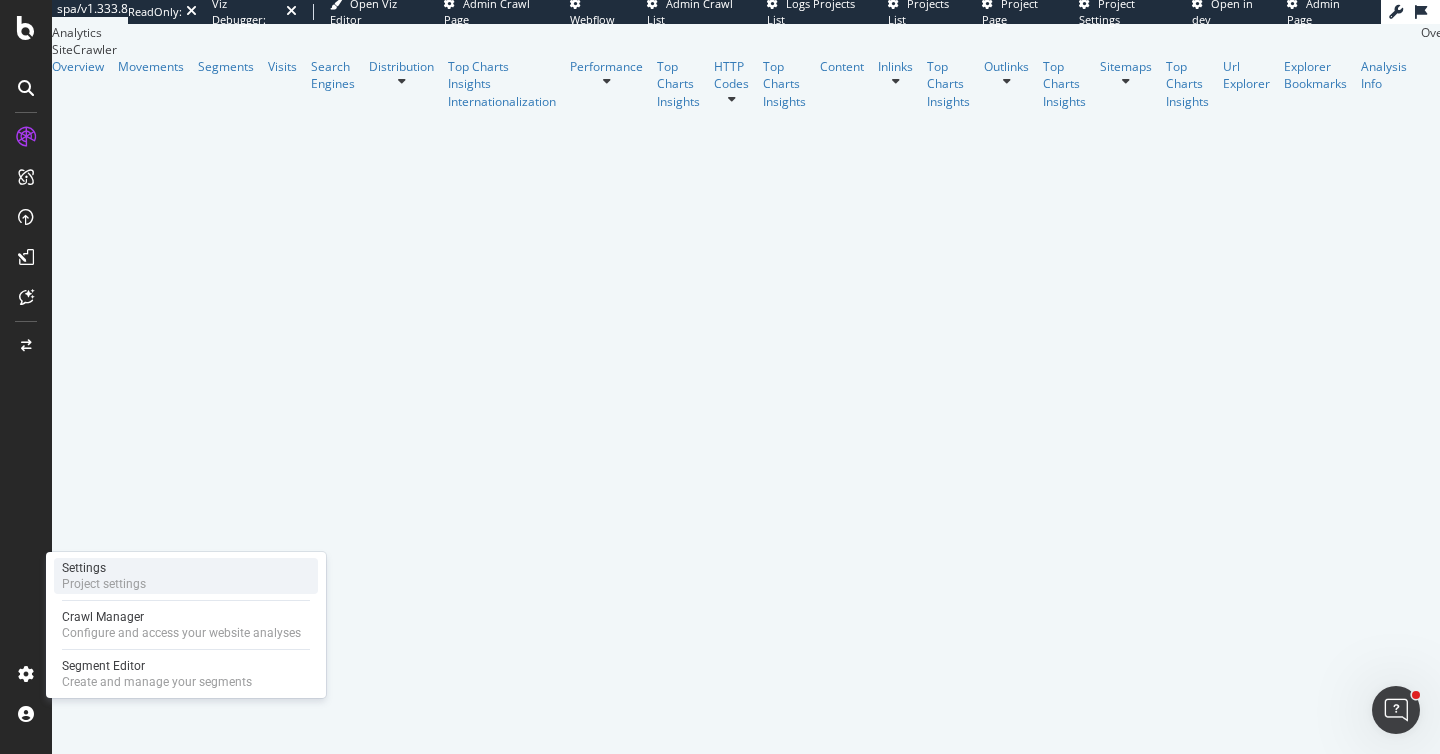 click on "Project settings" at bounding box center (104, 584) 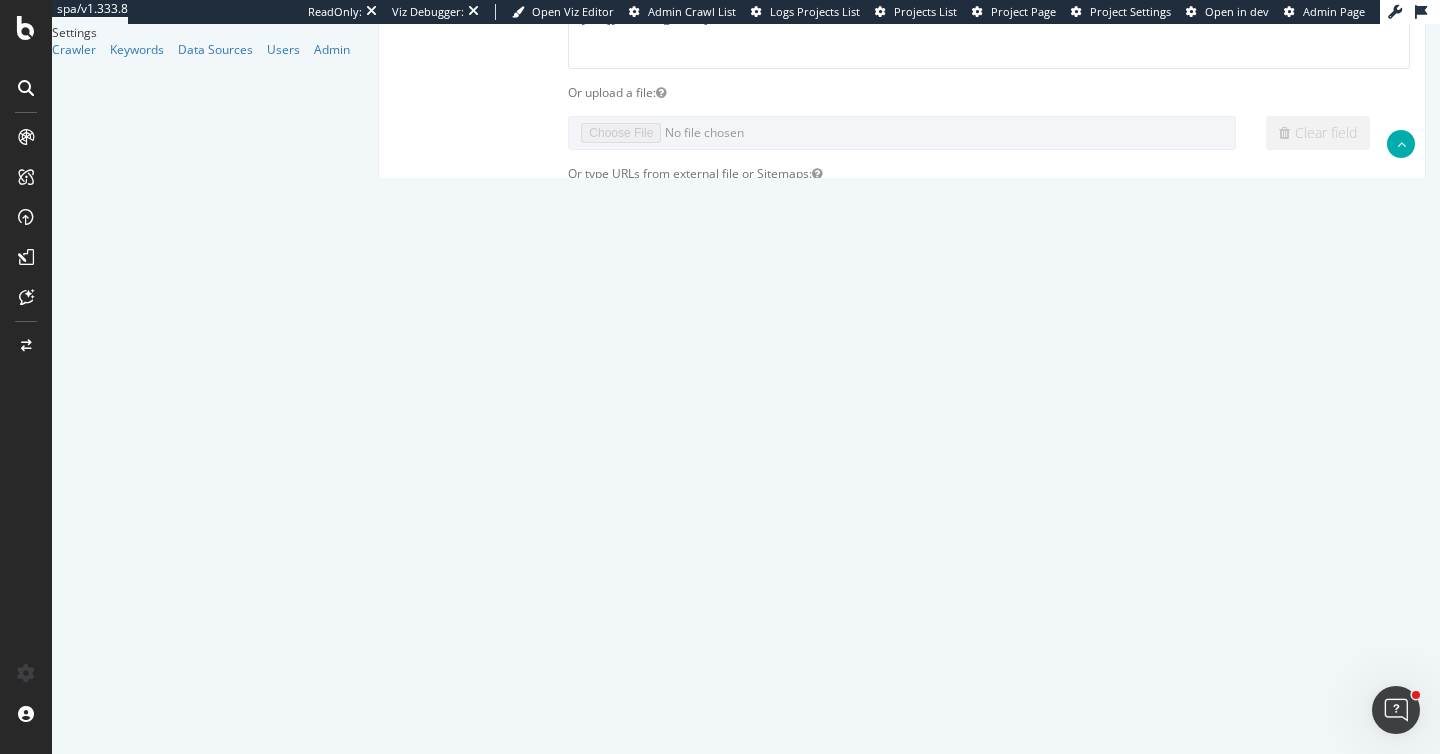 scroll, scrollTop: 0, scrollLeft: 0, axis: both 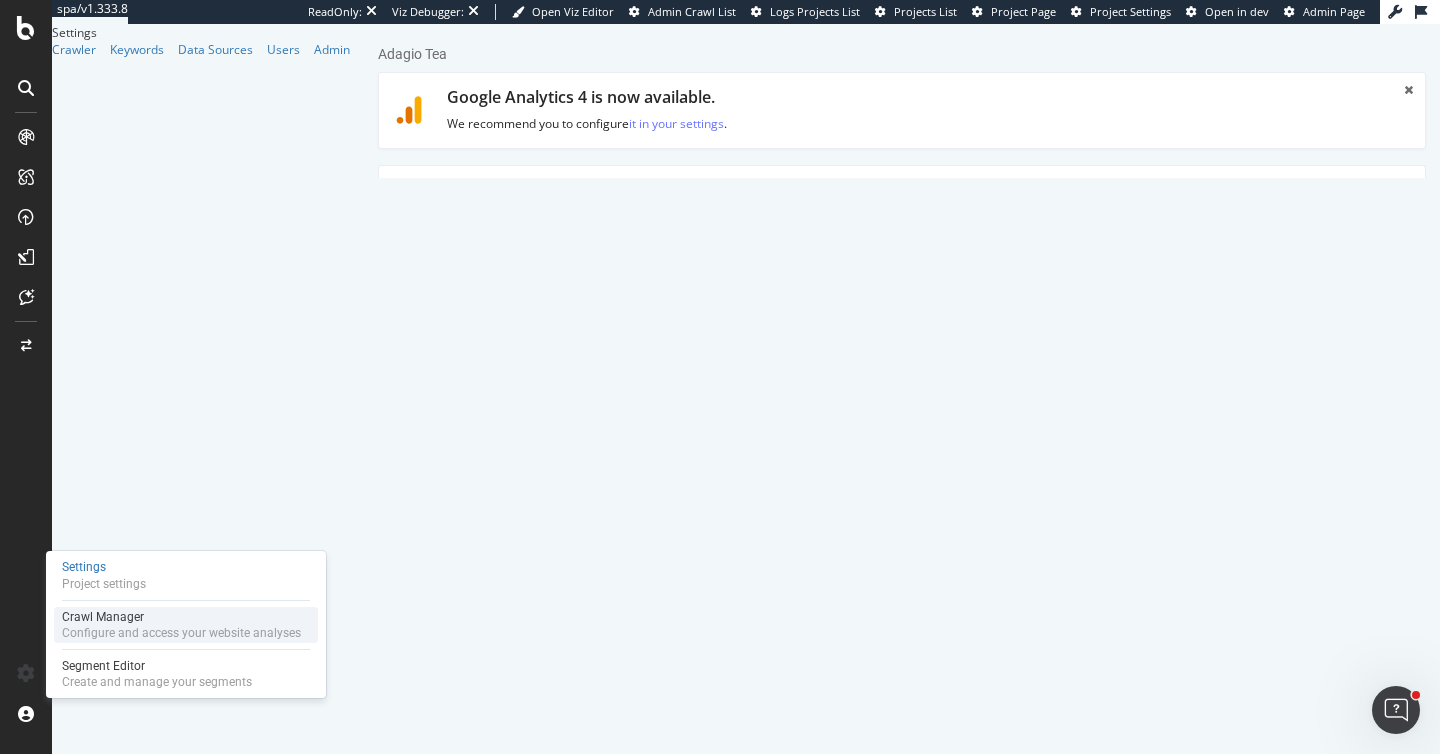 click on "Configure and access your website analyses" at bounding box center (181, 633) 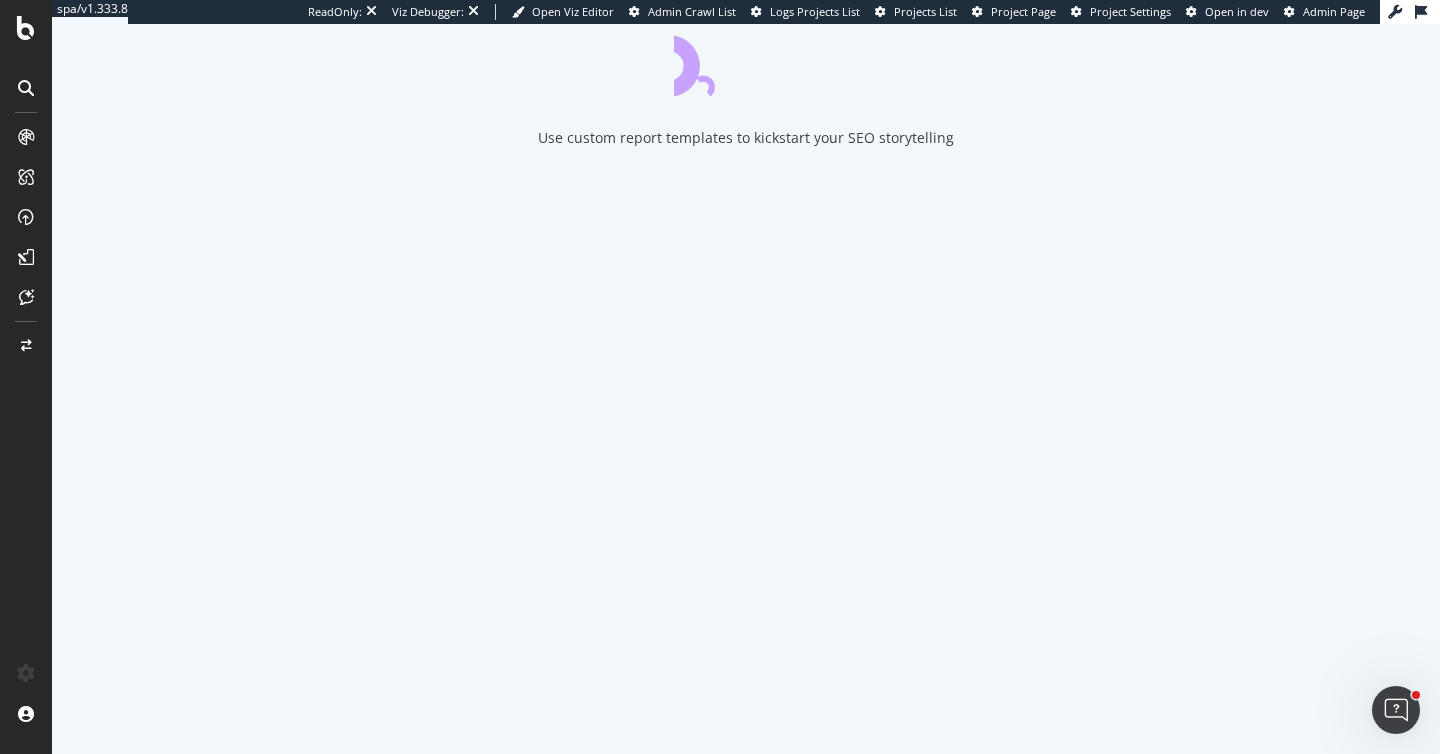 scroll, scrollTop: 0, scrollLeft: 0, axis: both 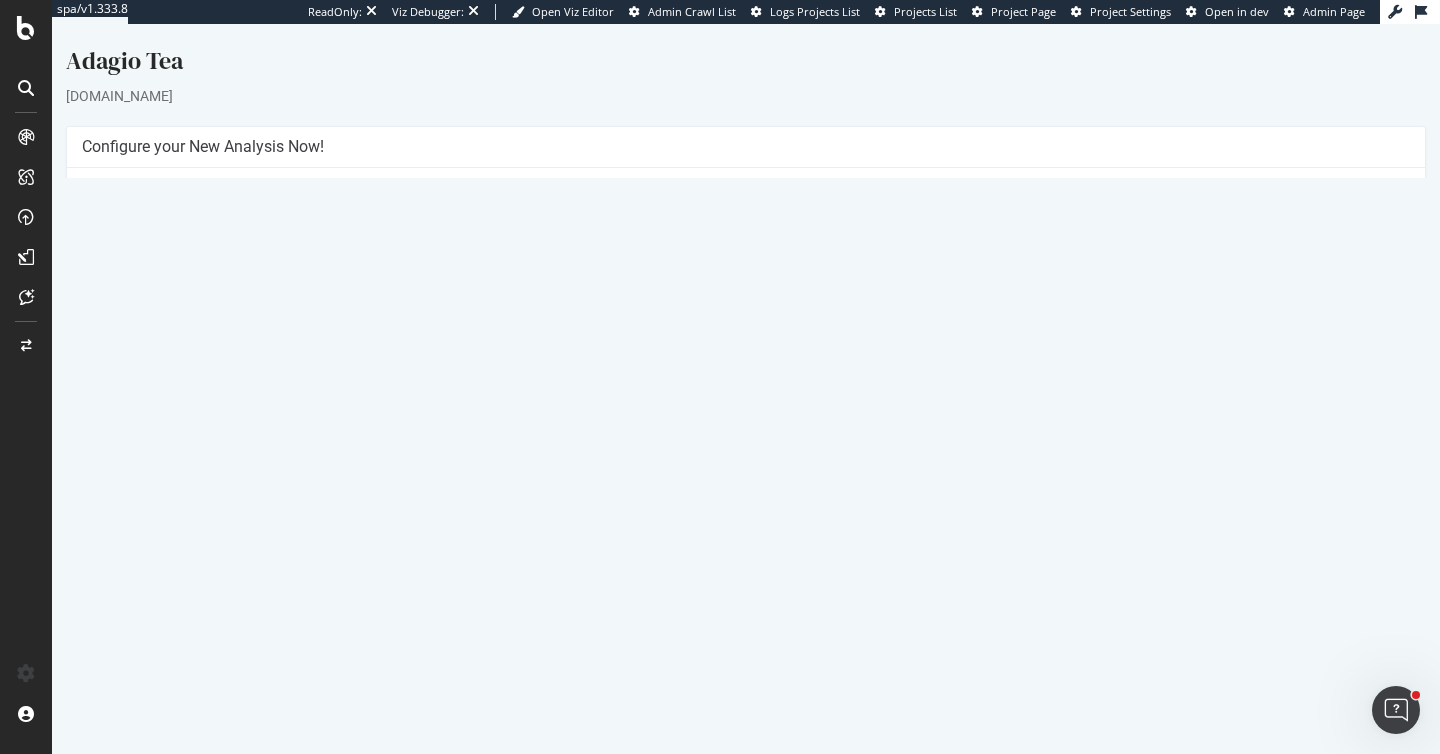 click on "[URL][DOMAIN_NAME]" at bounding box center [1078, 241] 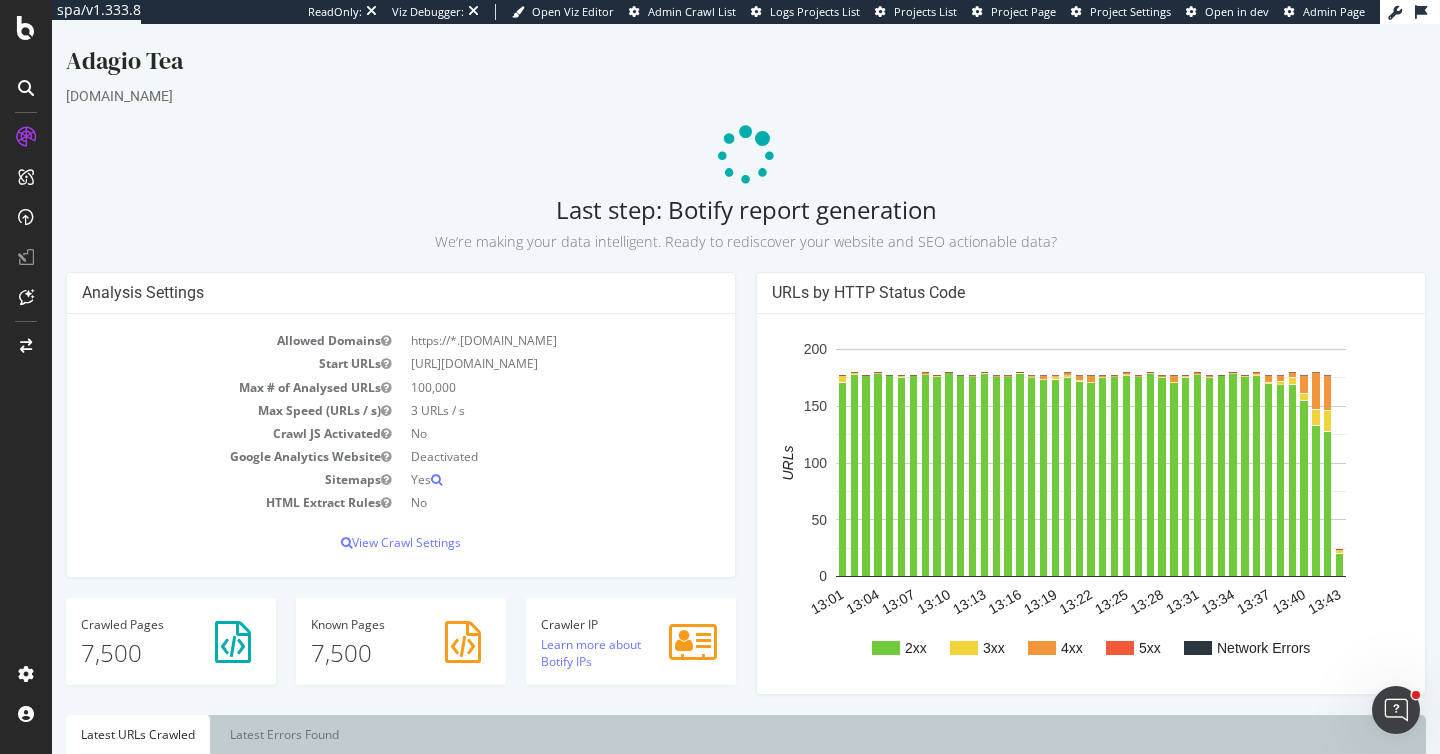 scroll, scrollTop: 0, scrollLeft: 0, axis: both 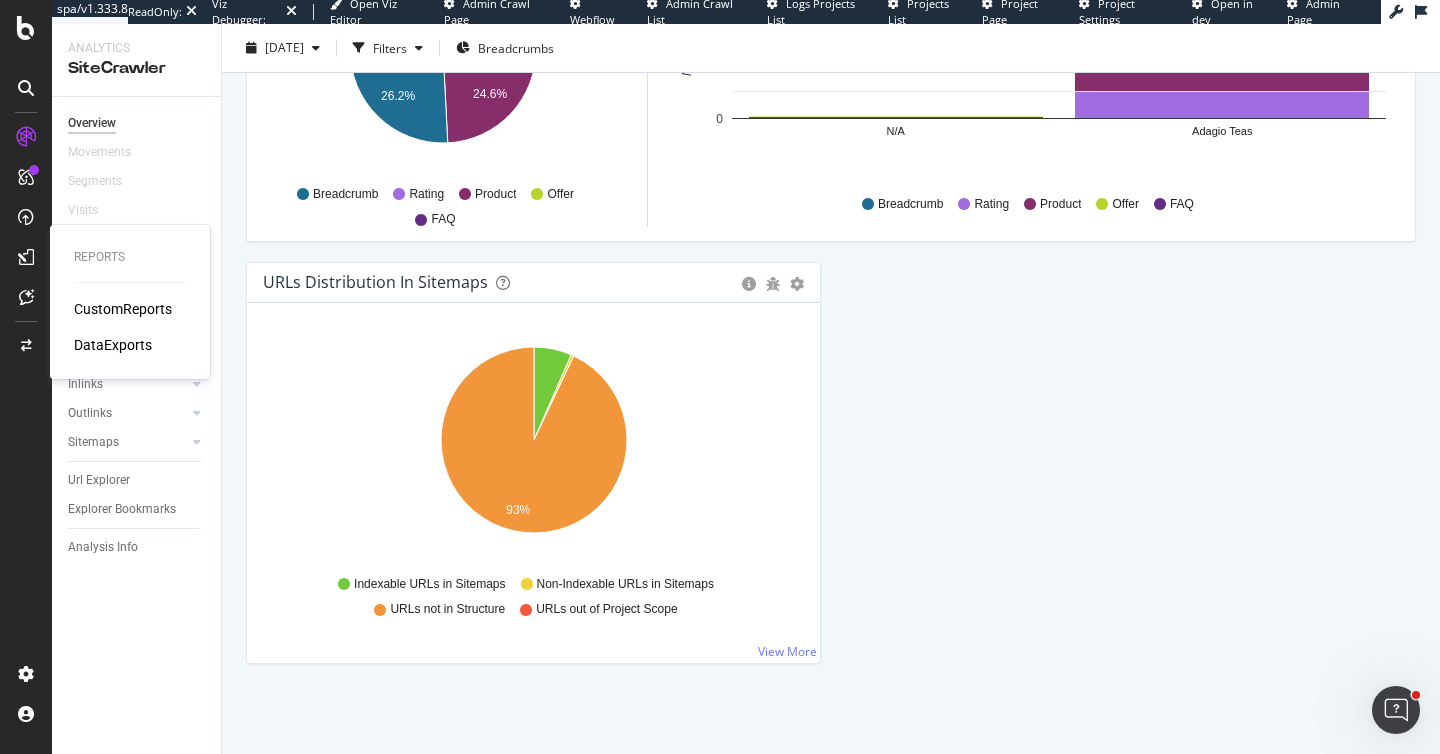 click on "DataExports" at bounding box center (113, 345) 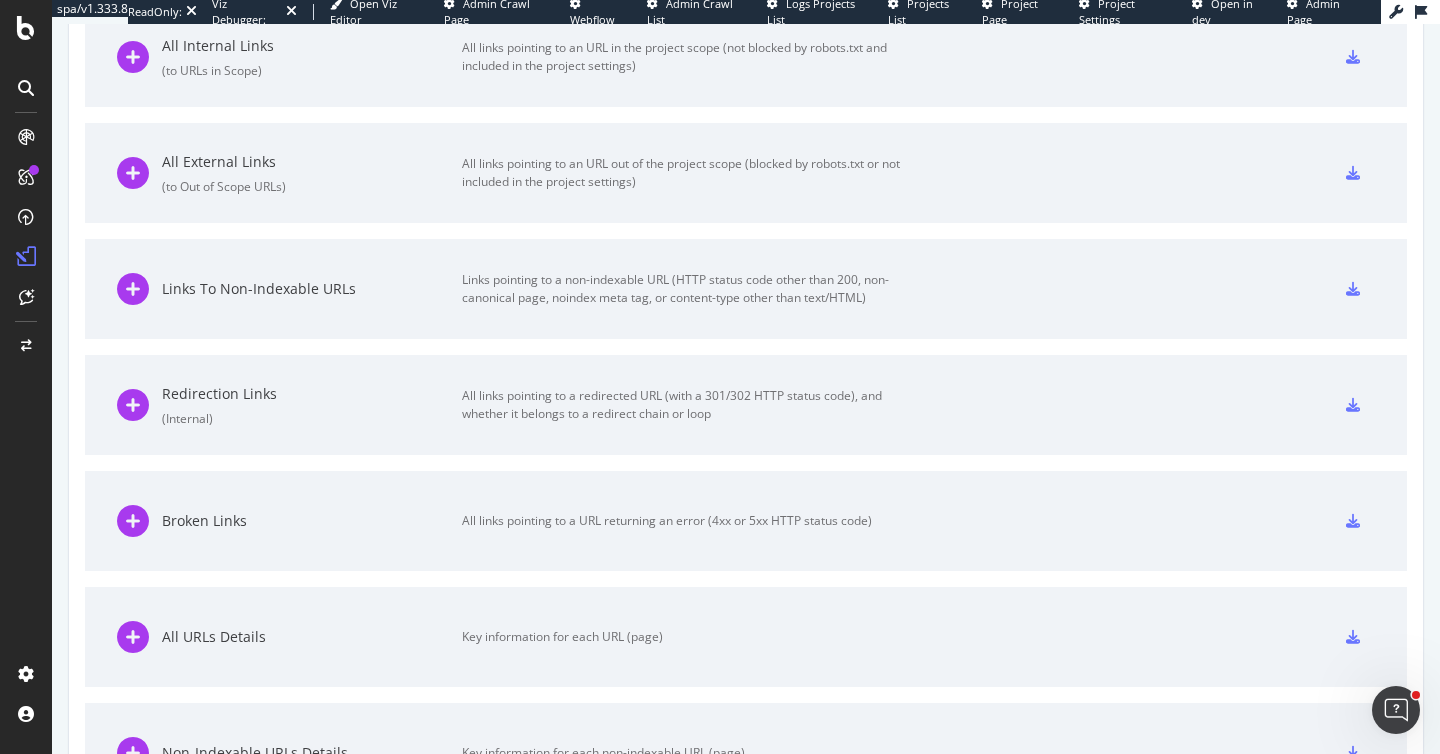 scroll, scrollTop: 1510, scrollLeft: 0, axis: vertical 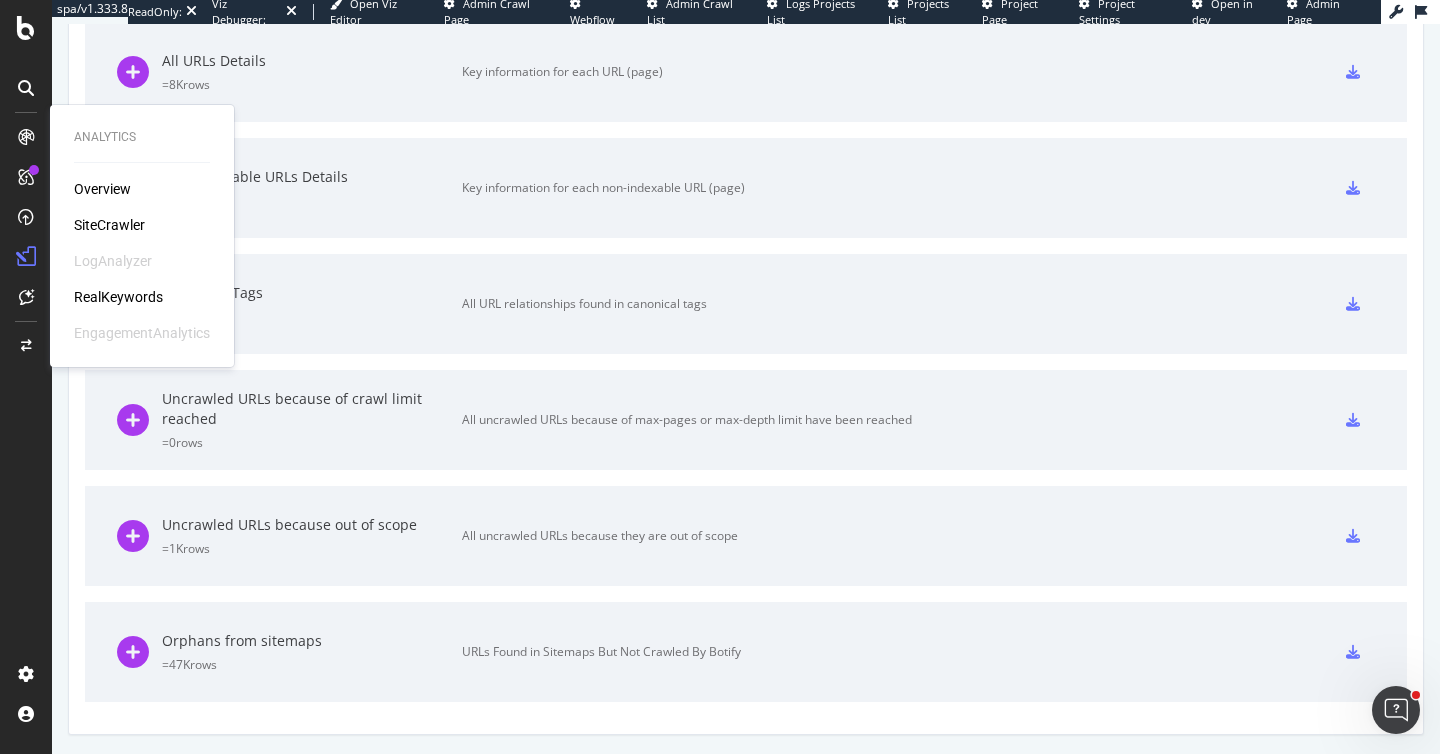 click on "SiteCrawler" at bounding box center [109, 225] 